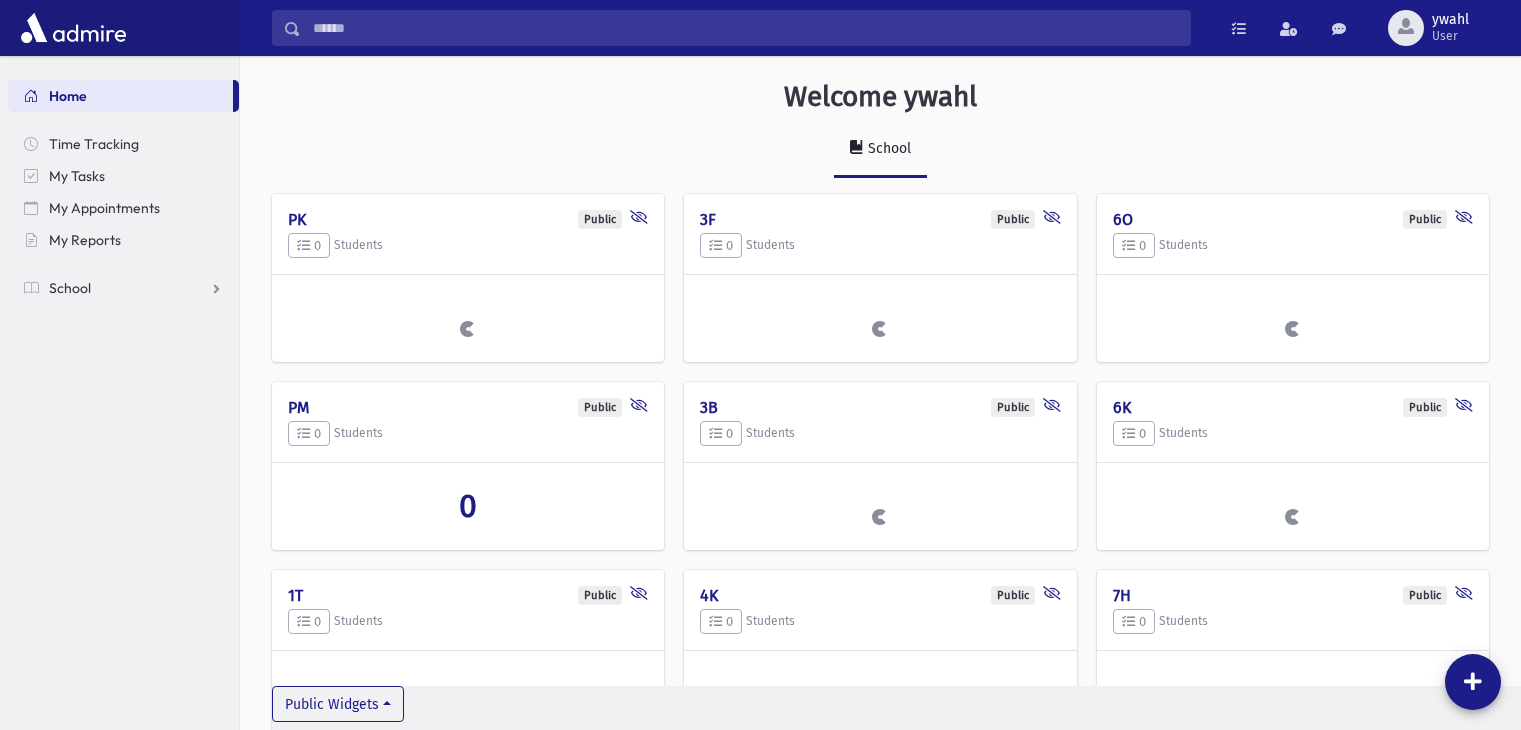 scroll, scrollTop: 0, scrollLeft: 0, axis: both 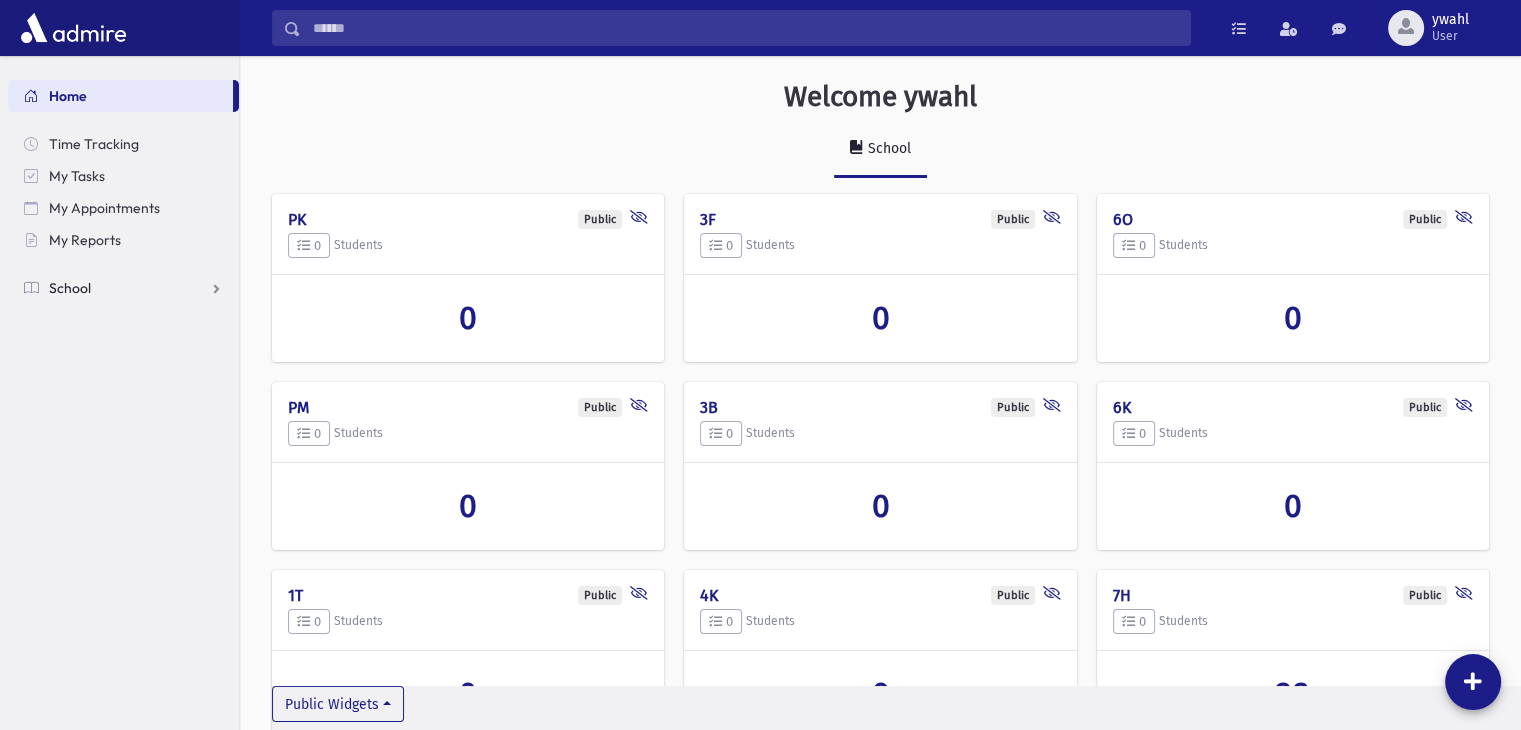 click on "School" at bounding box center [70, 288] 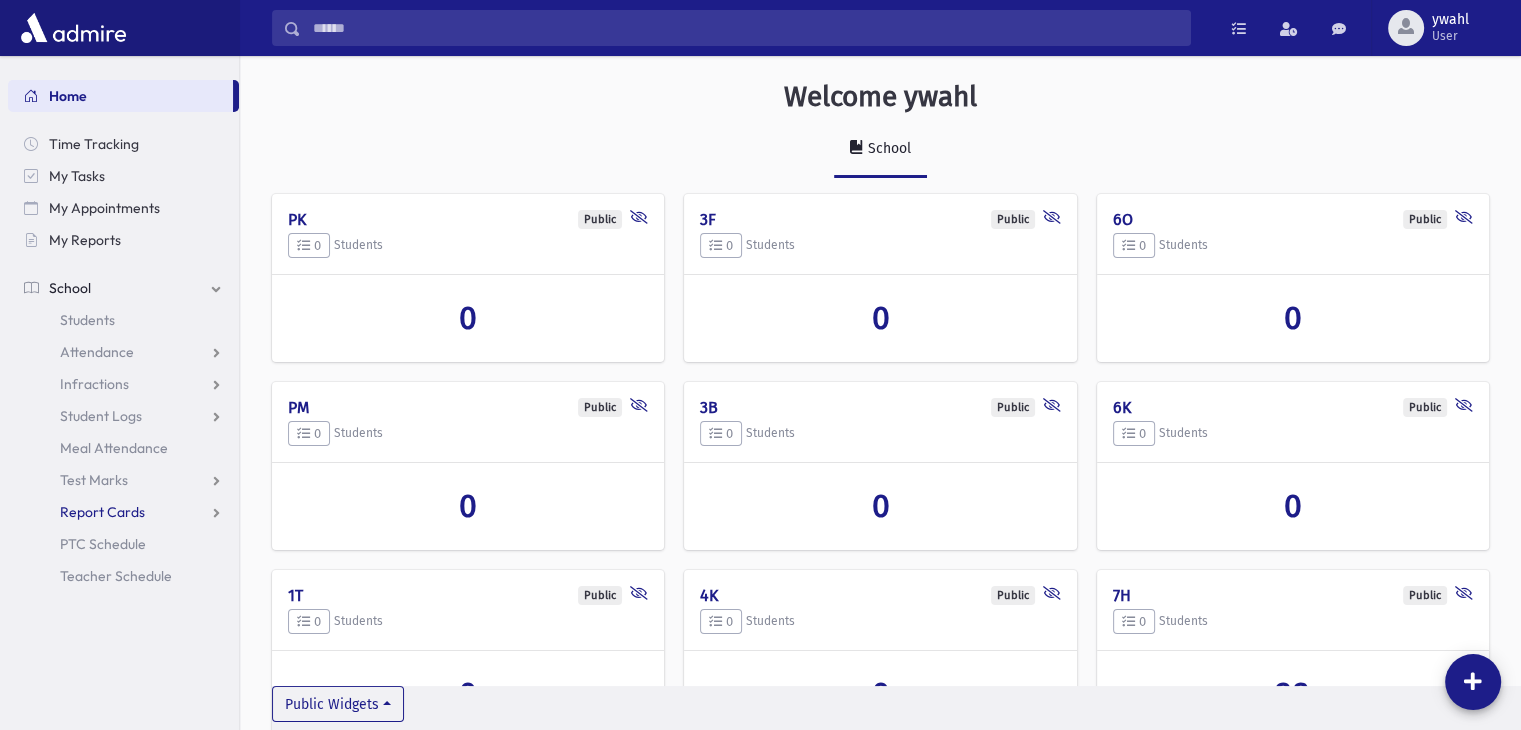 click on "Report Cards" at bounding box center (102, 512) 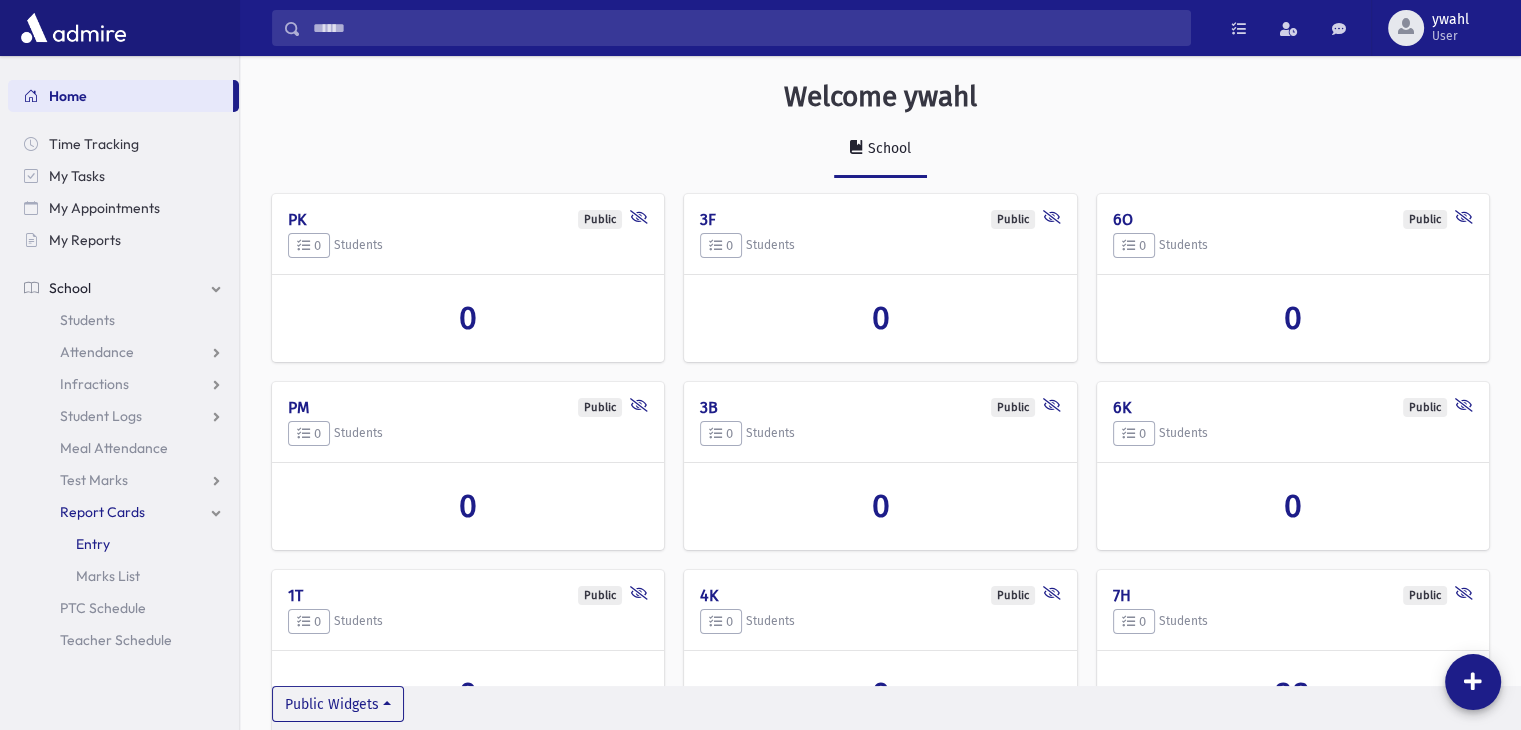 click on "Entry" at bounding box center [93, 544] 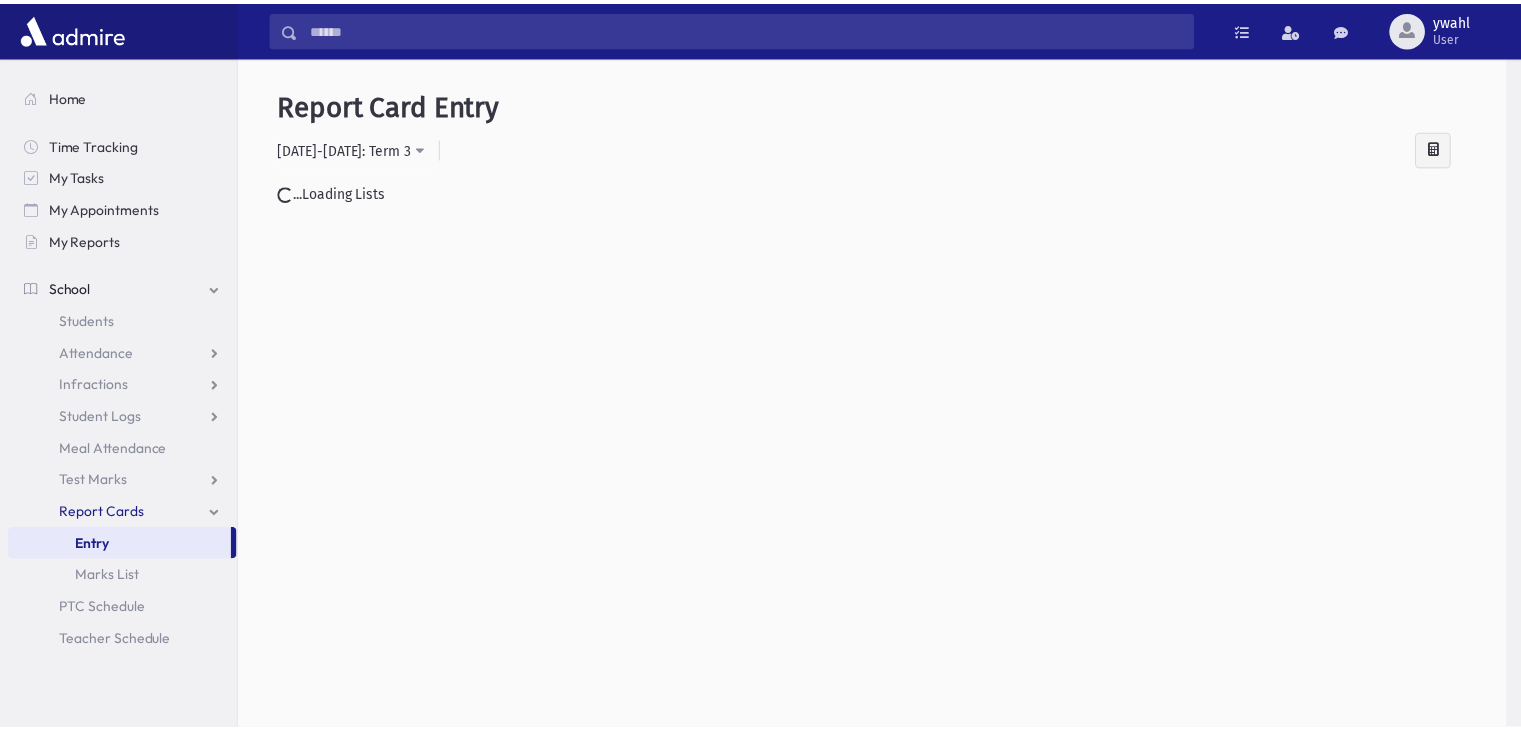 scroll, scrollTop: 0, scrollLeft: 0, axis: both 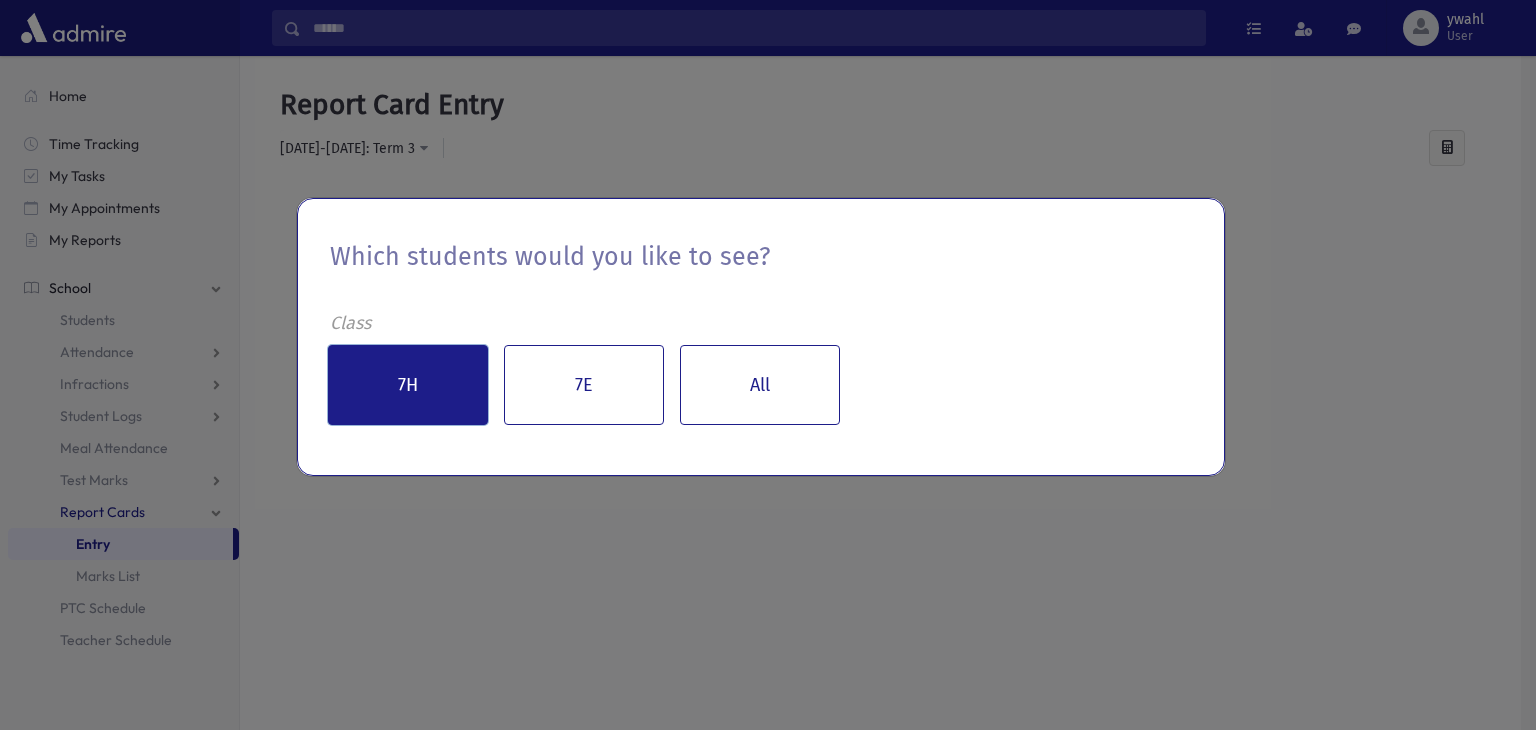 click on "7H" at bounding box center (408, 385) 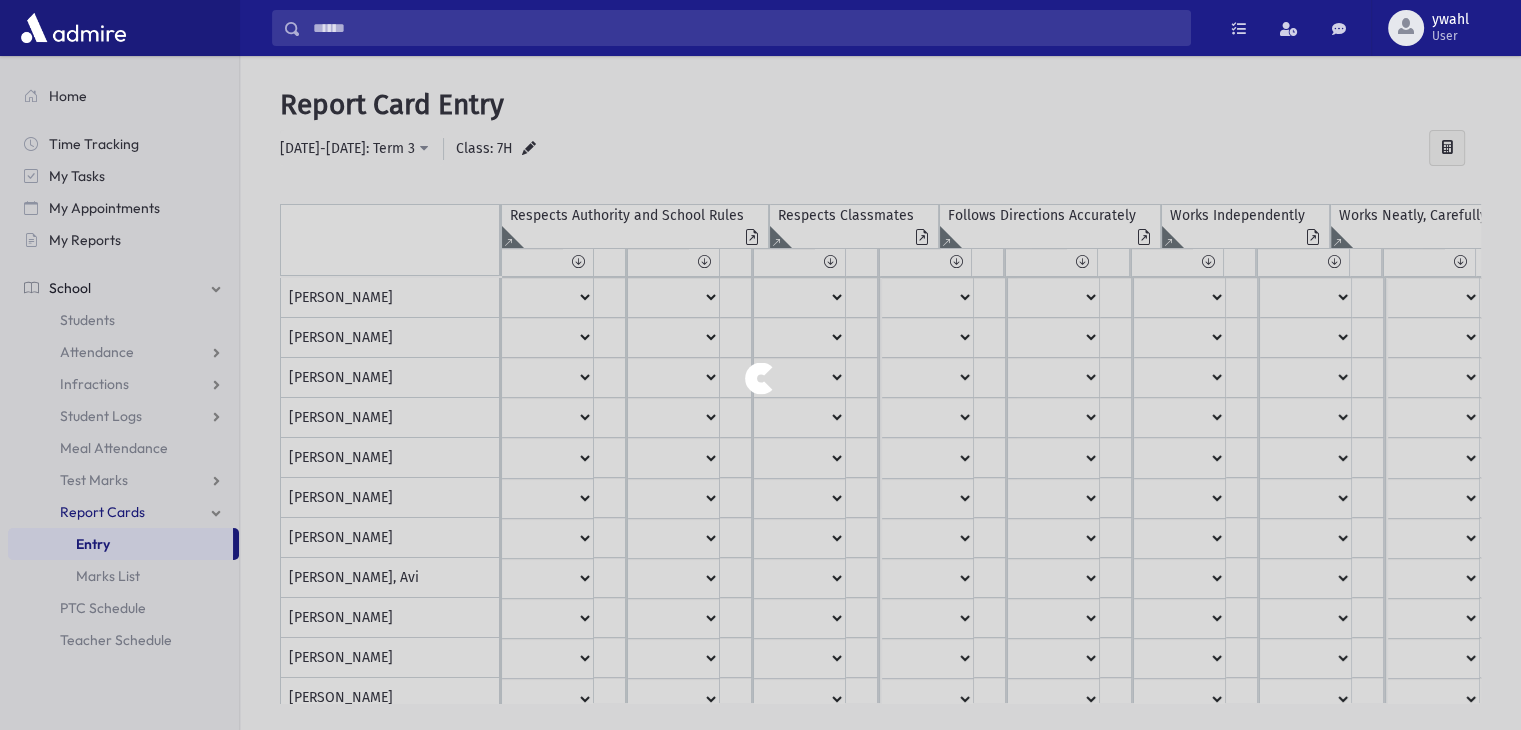 click at bounding box center [760, 365] 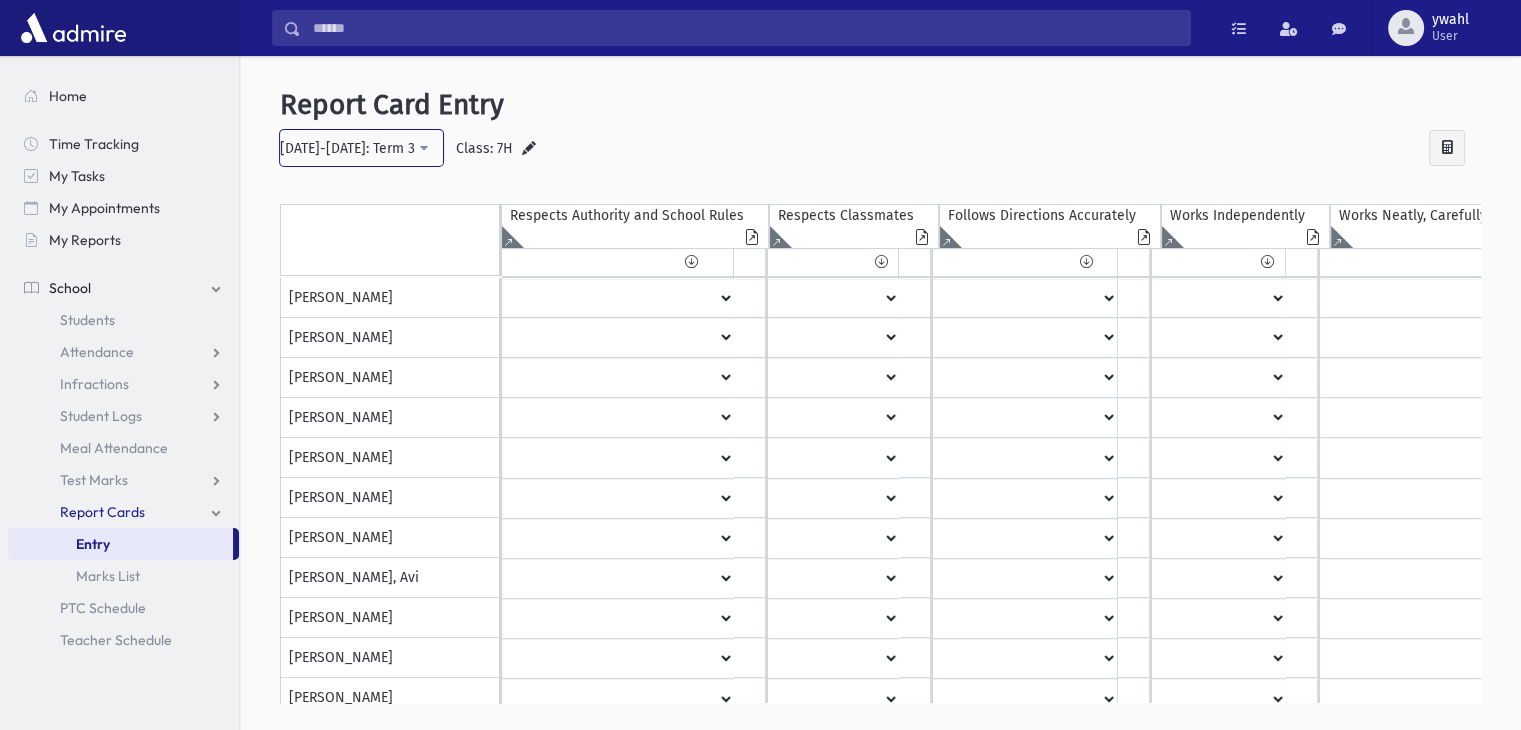 click on "[DATE]-[DATE]: Term 3" at bounding box center (347, 148) 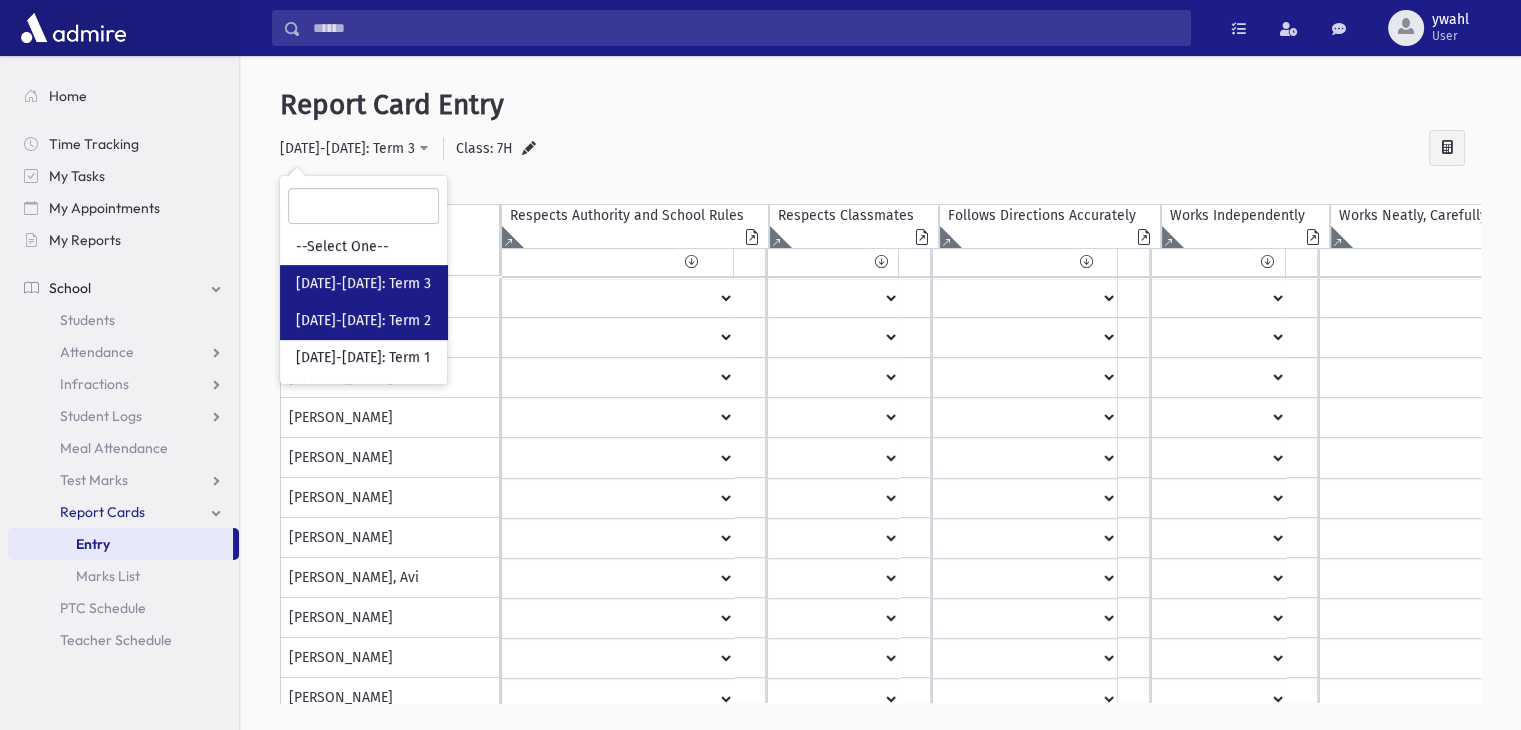click on "[DATE]-[DATE]: Term 2" at bounding box center [363, 321] 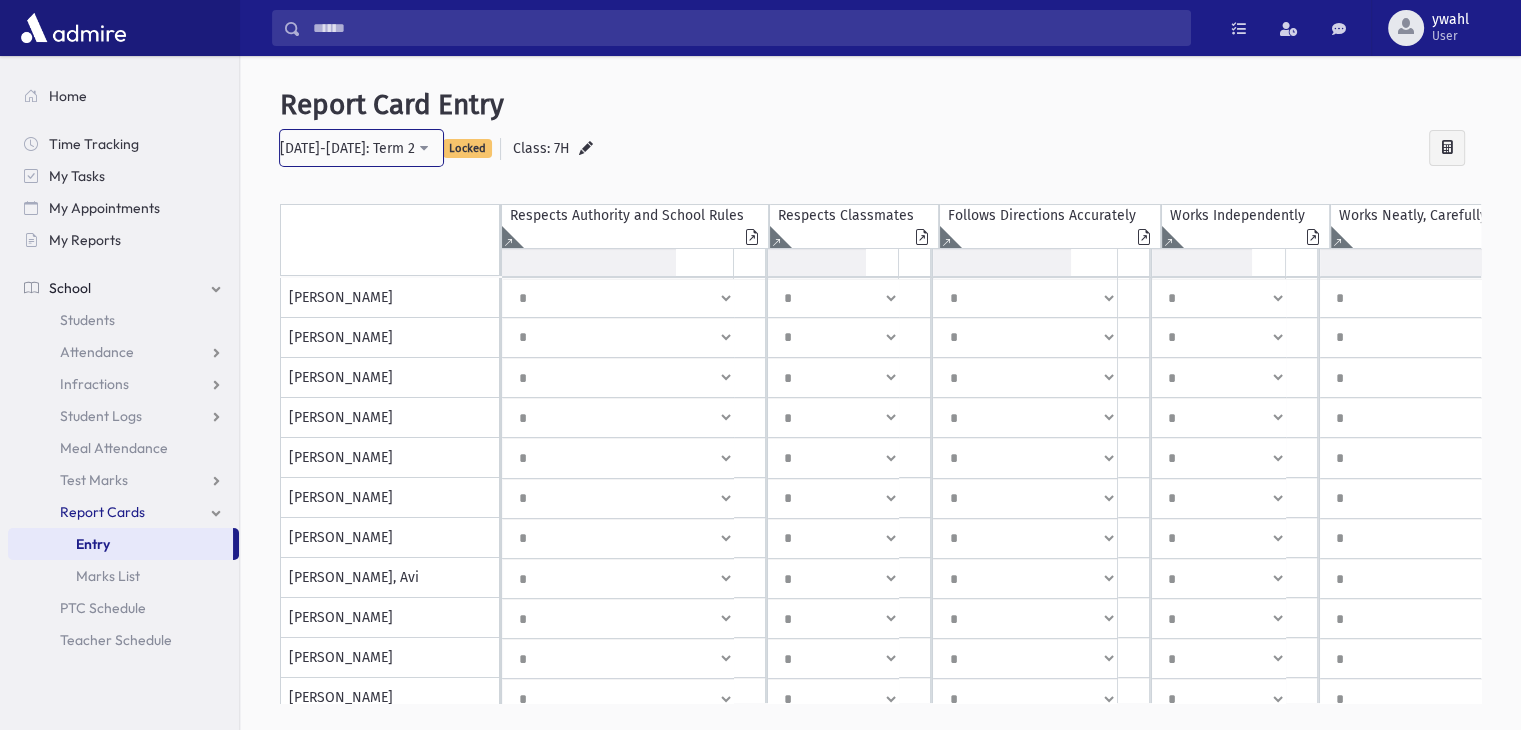 scroll, scrollTop: 0, scrollLeft: 88, axis: horizontal 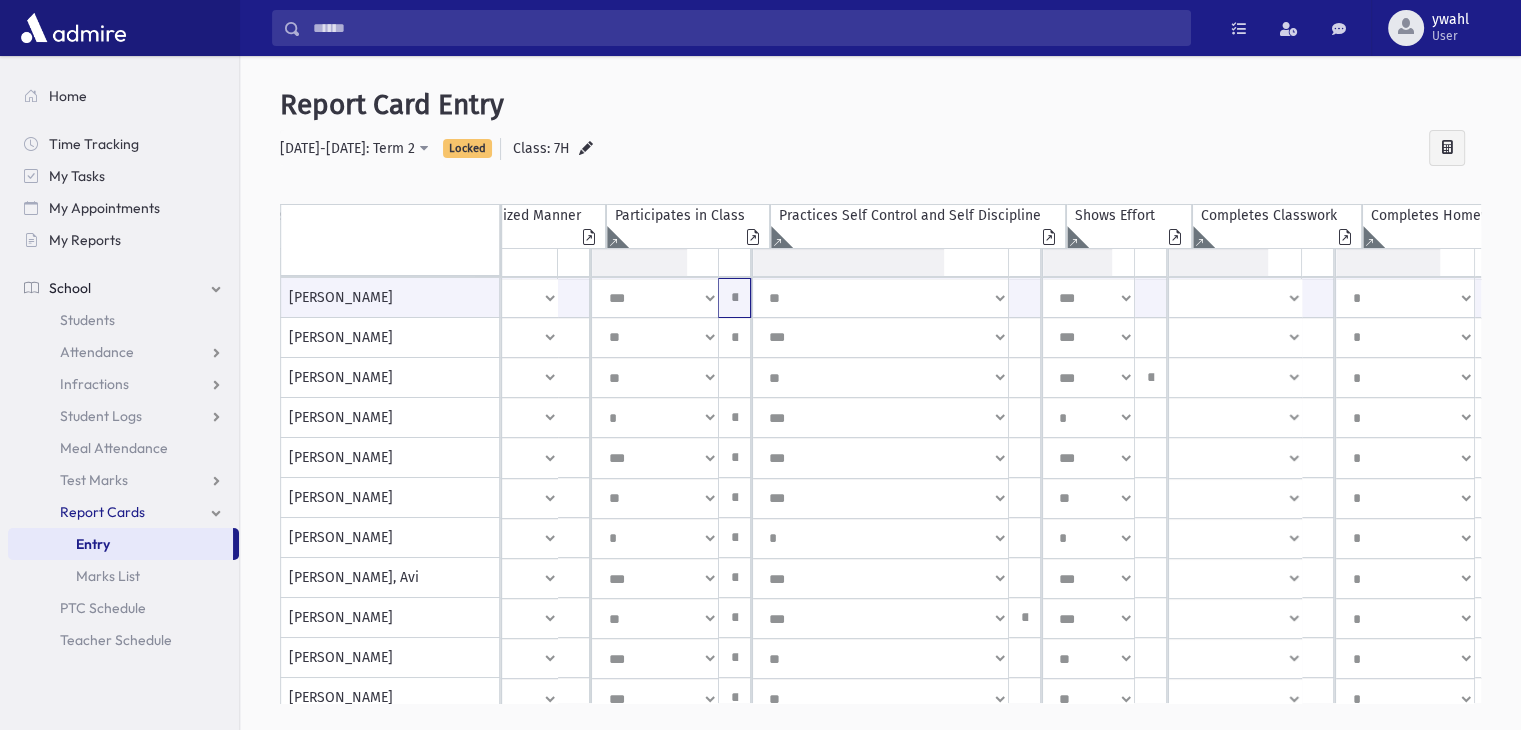 click on "**********" at bounding box center (-343, 298) 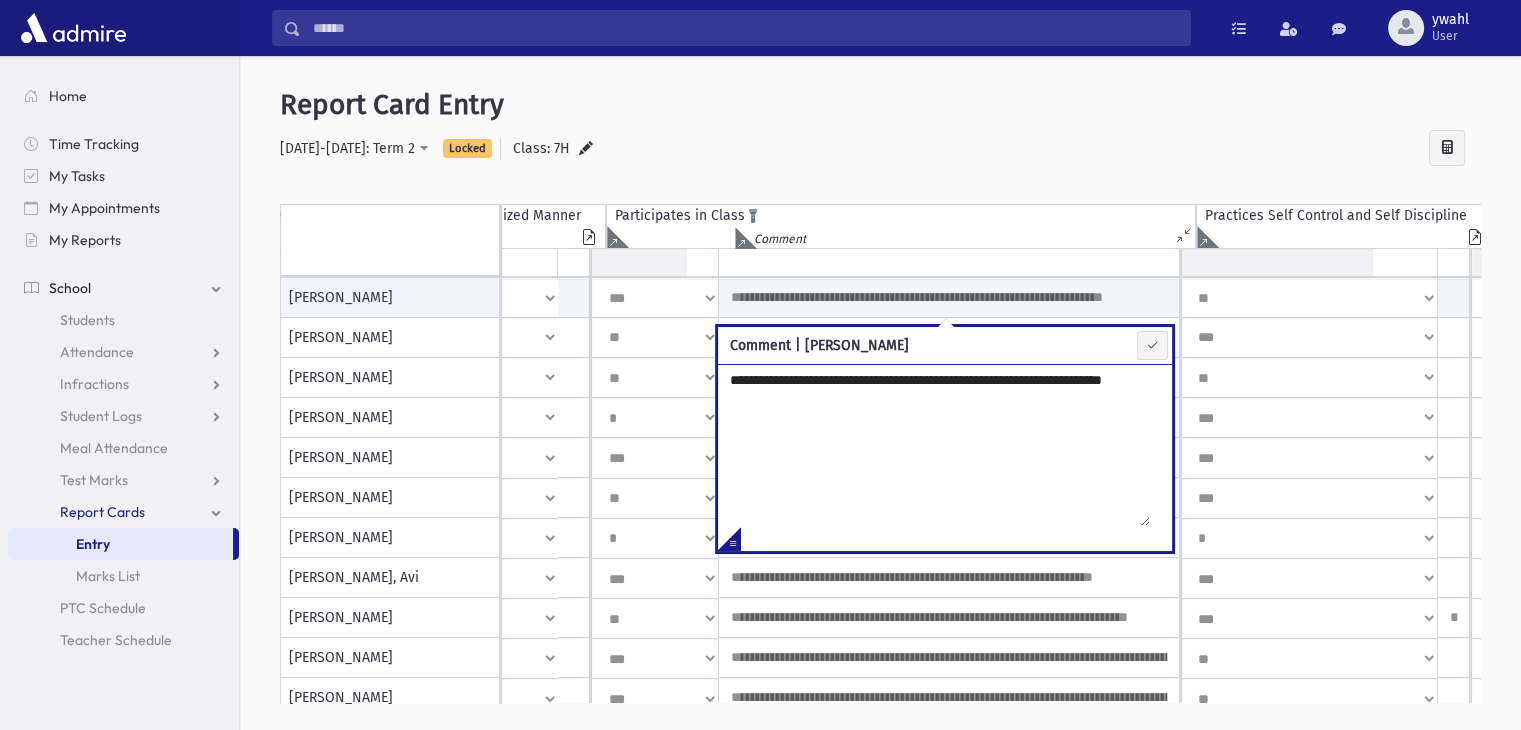 click on "Participates in Class
Isolate" at bounding box center (901, 215) 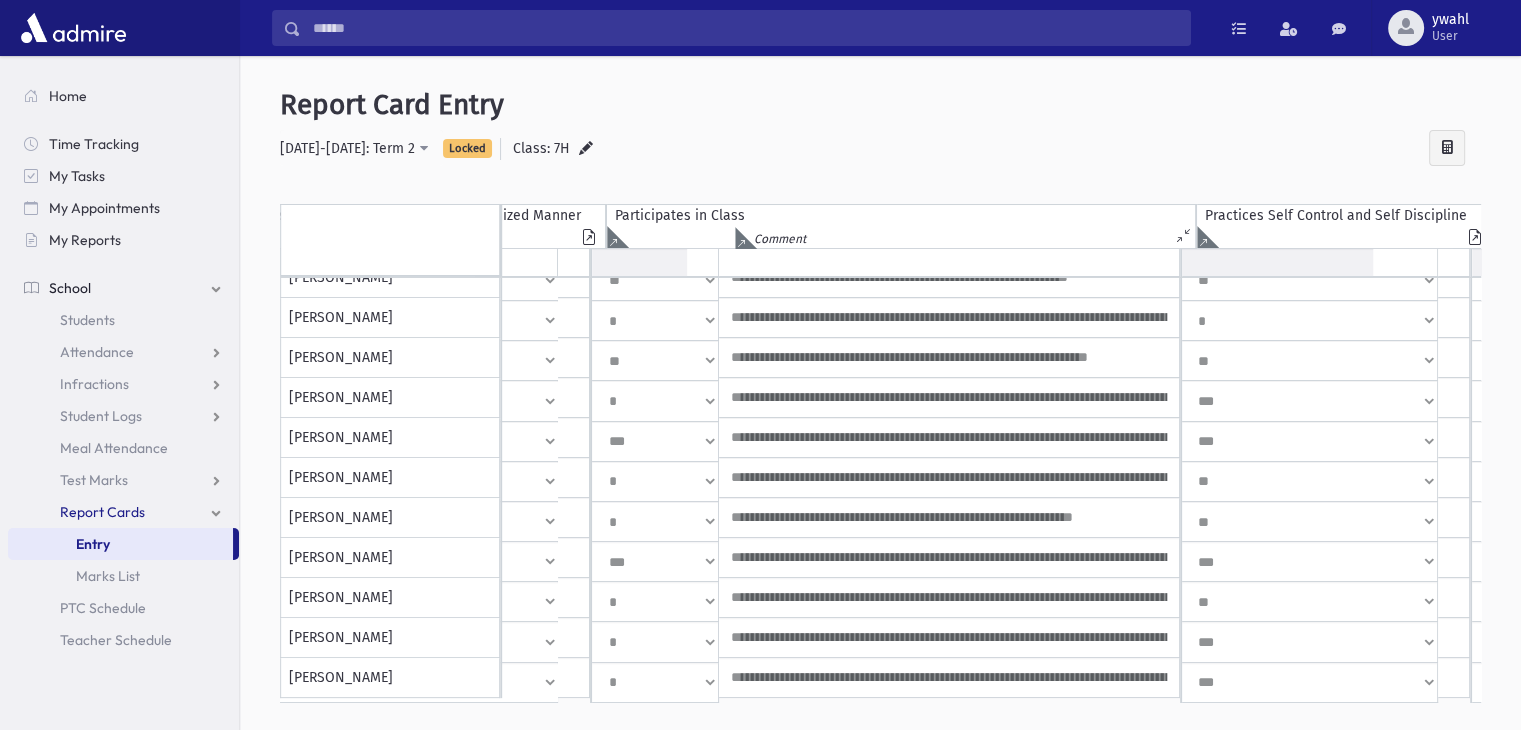 scroll, scrollTop: 703, scrollLeft: 943, axis: both 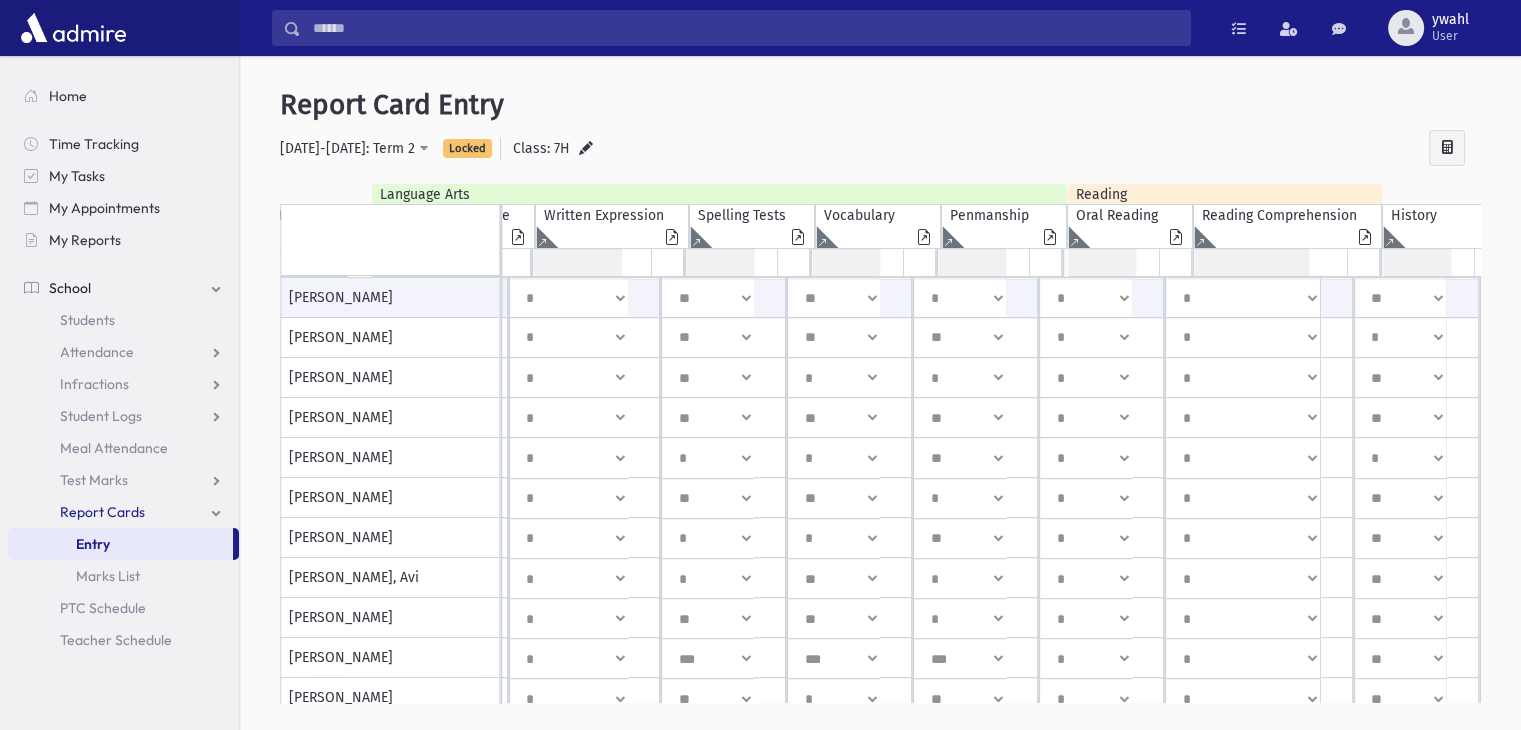 click on "Class: 7H" at bounding box center [541, 148] 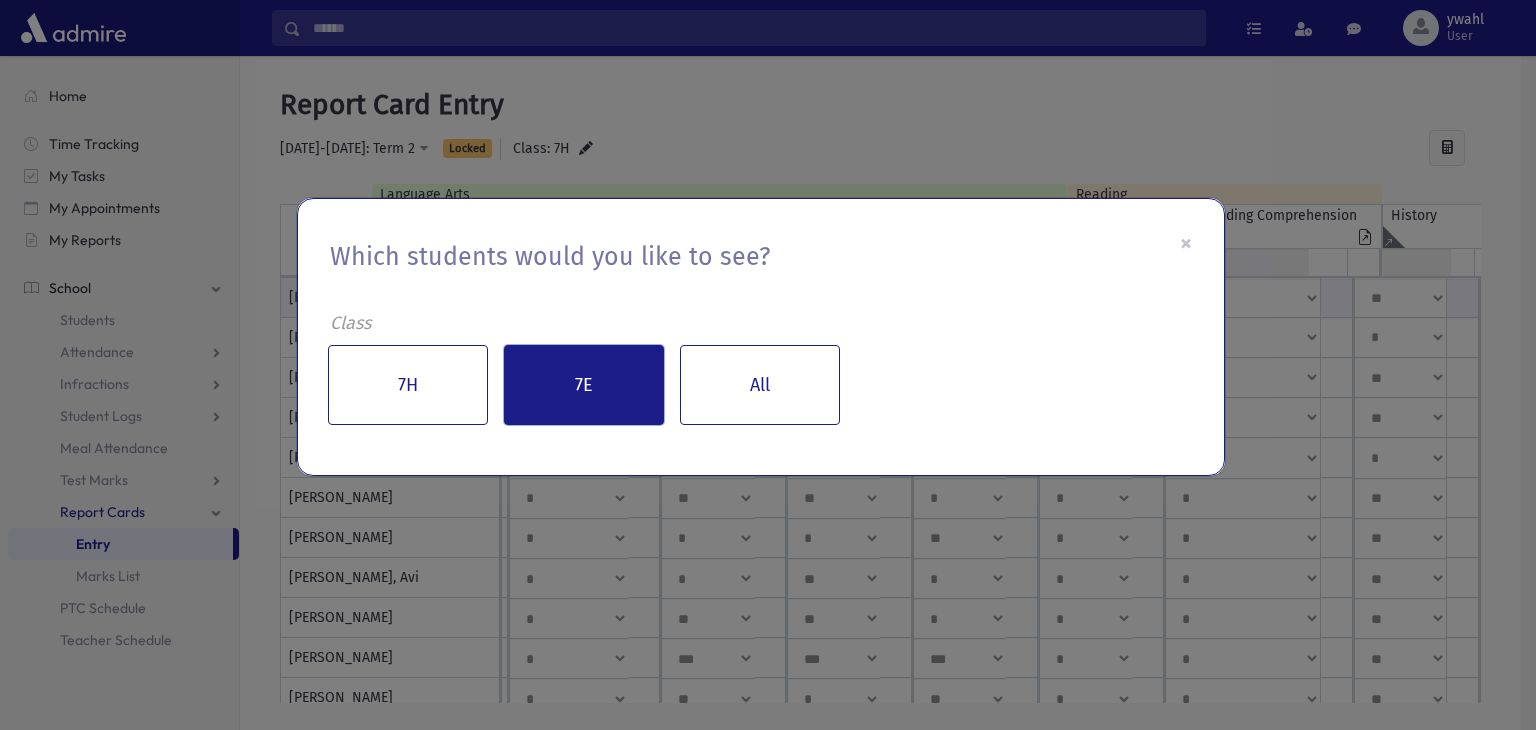 click on "7E" at bounding box center (584, 385) 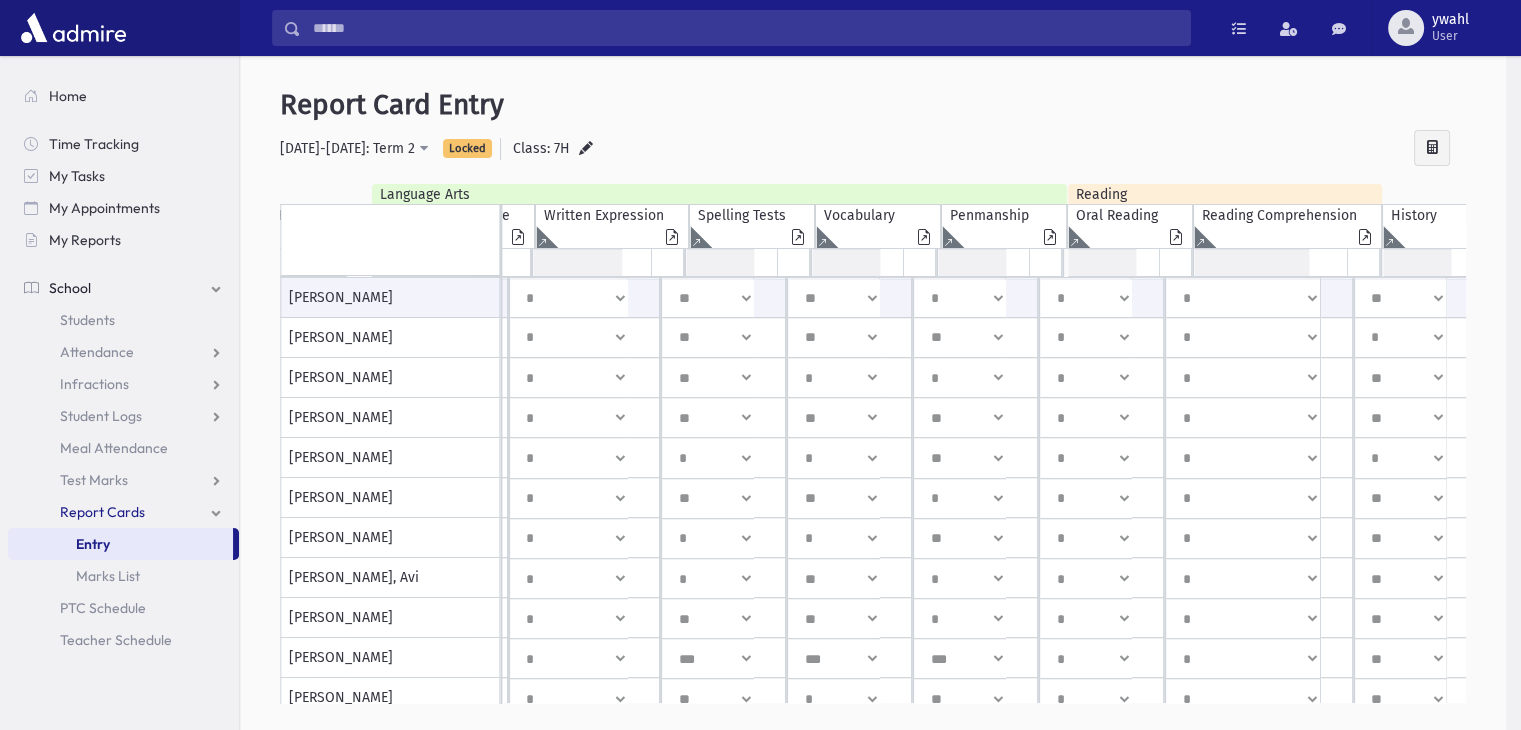 scroll, scrollTop: 0, scrollLeft: 2668, axis: horizontal 